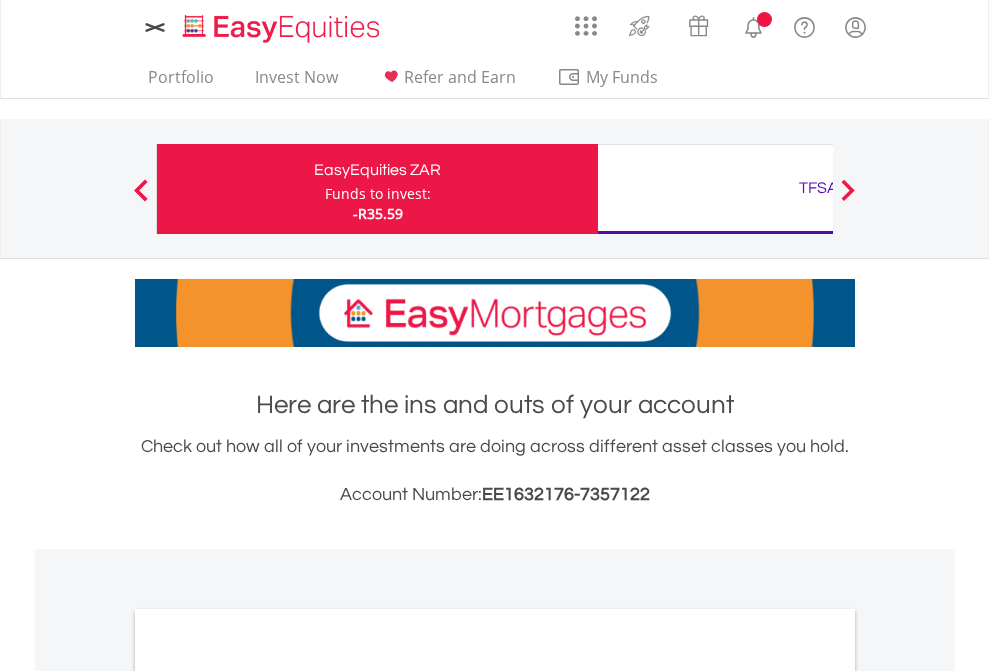 scroll, scrollTop: 0, scrollLeft: 0, axis: both 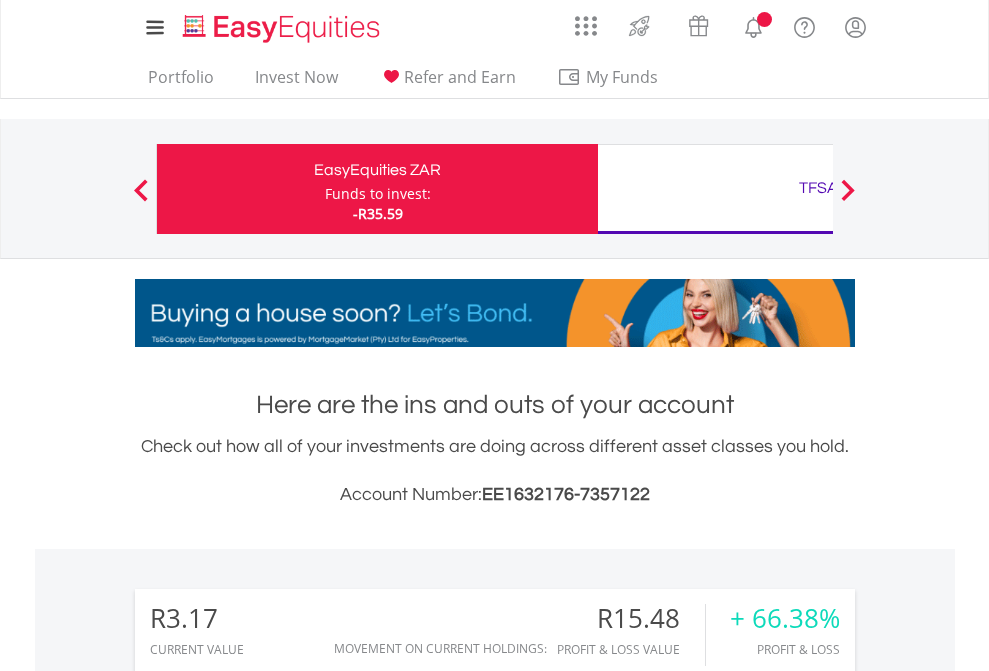 click on "Funds to invest:" at bounding box center (378, 194) 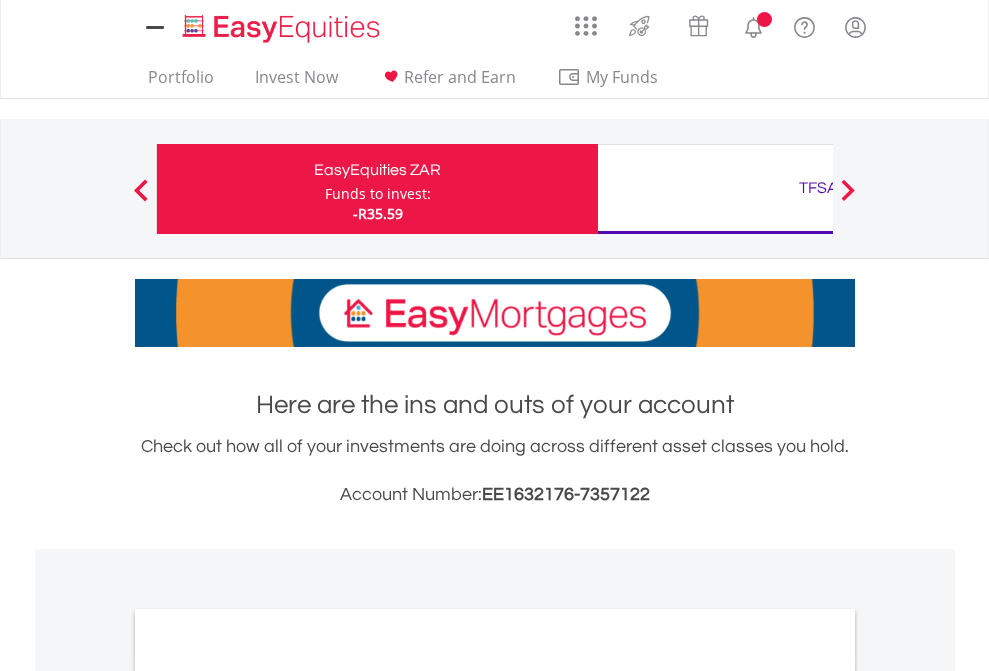 scroll, scrollTop: 0, scrollLeft: 0, axis: both 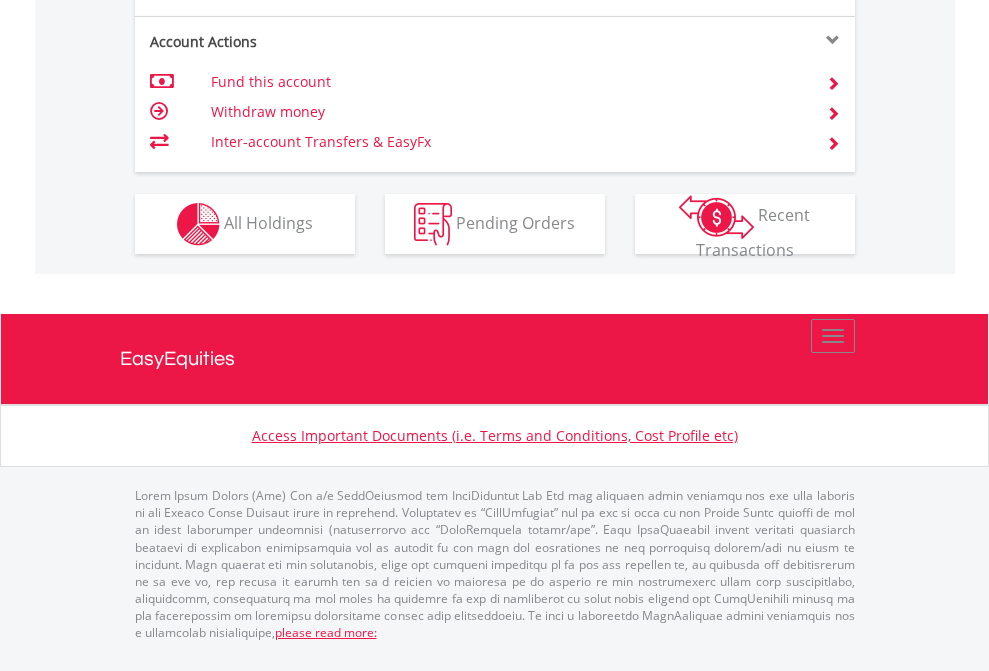 click on "Investment types" at bounding box center (706, -337) 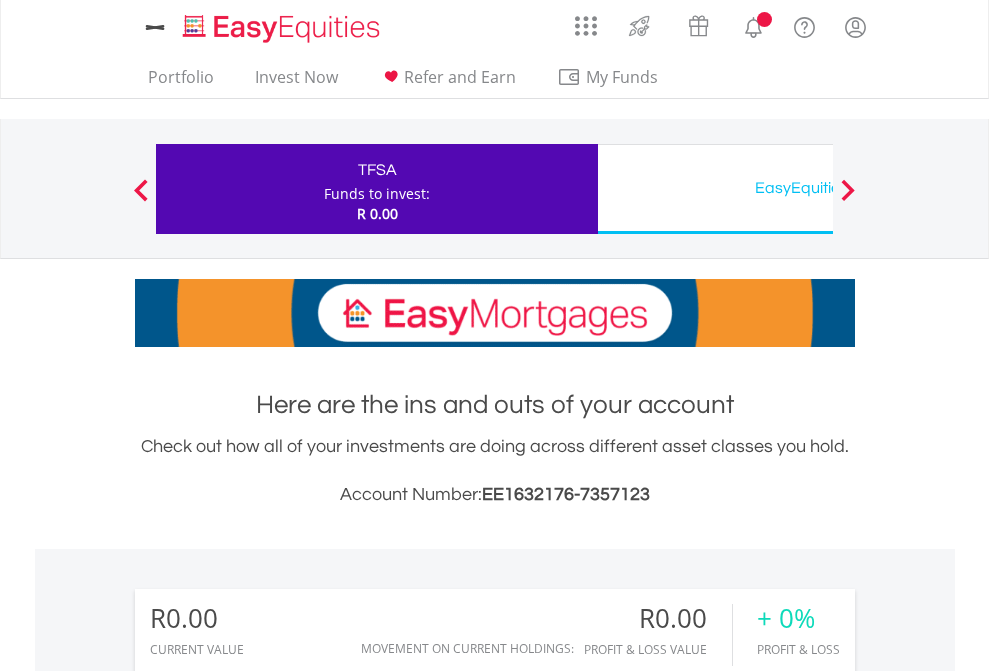 scroll, scrollTop: 0, scrollLeft: 0, axis: both 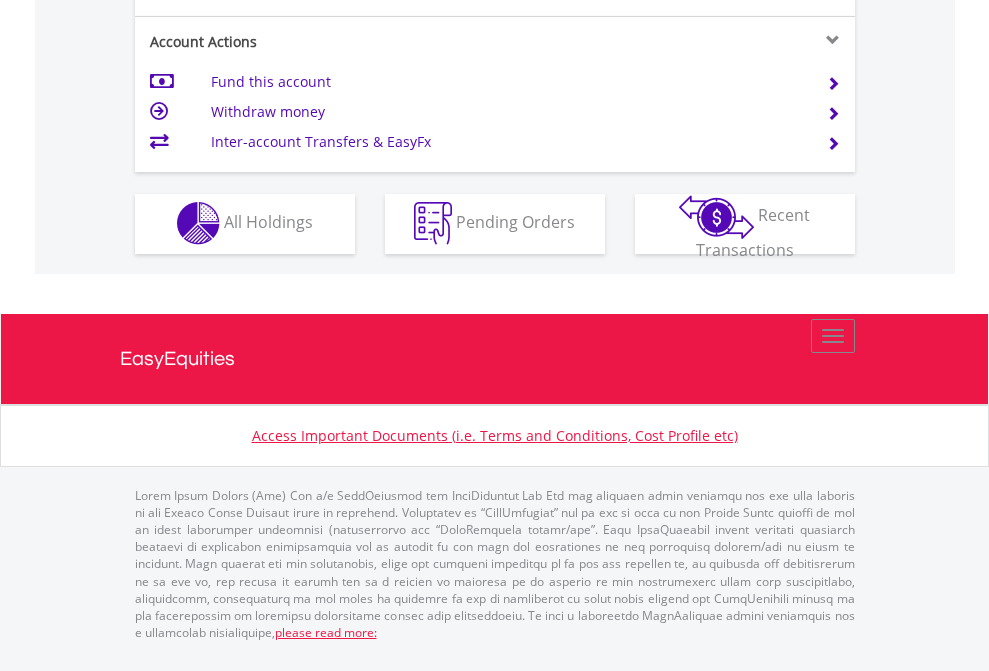 click on "Investment types" at bounding box center (706, -353) 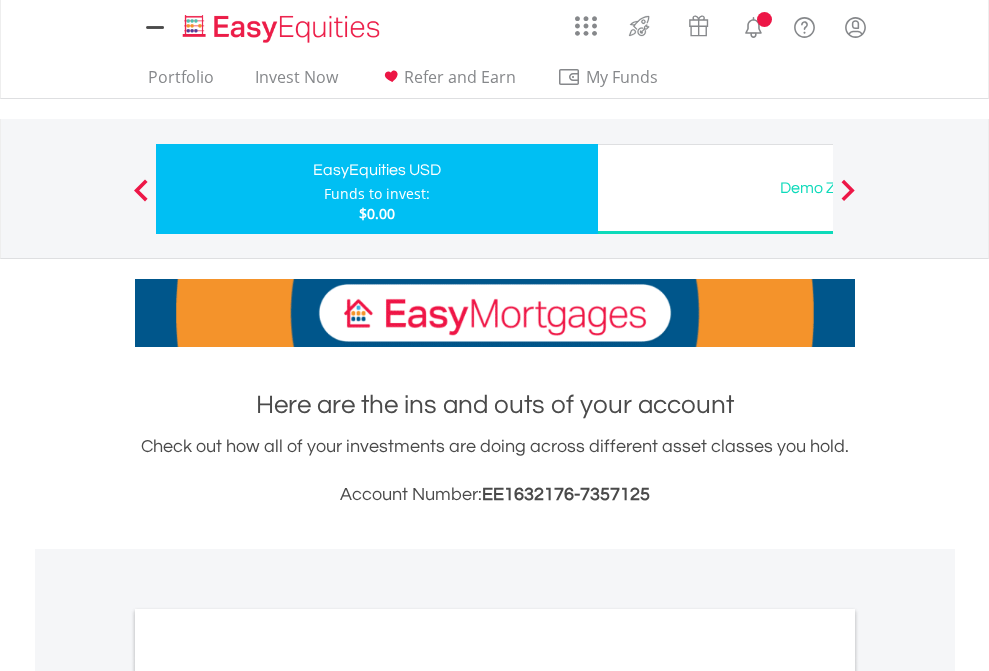 scroll, scrollTop: 0, scrollLeft: 0, axis: both 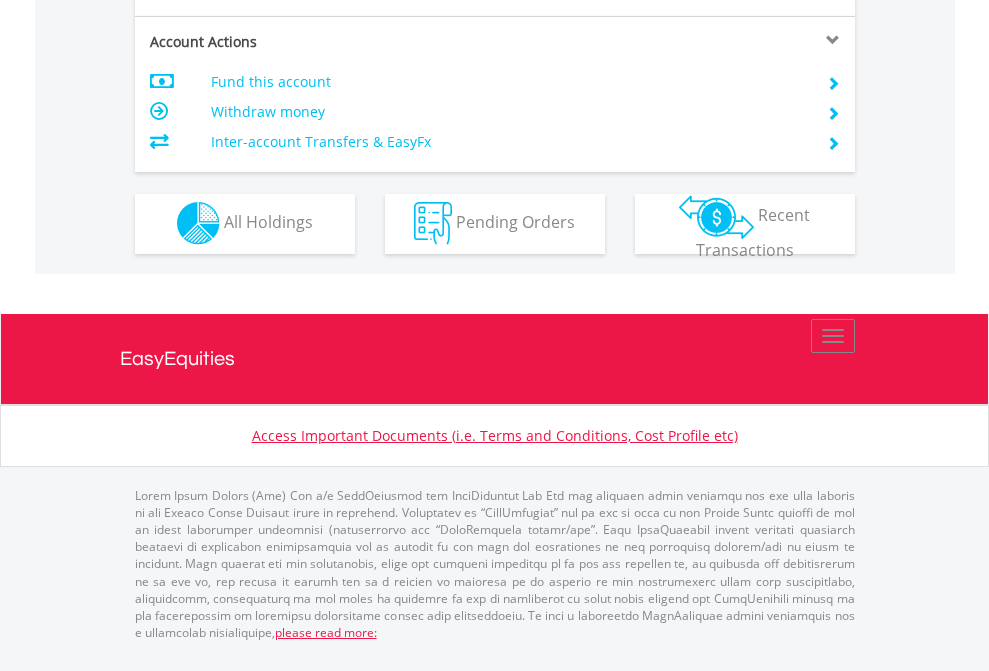click on "Investment types" at bounding box center [706, -353] 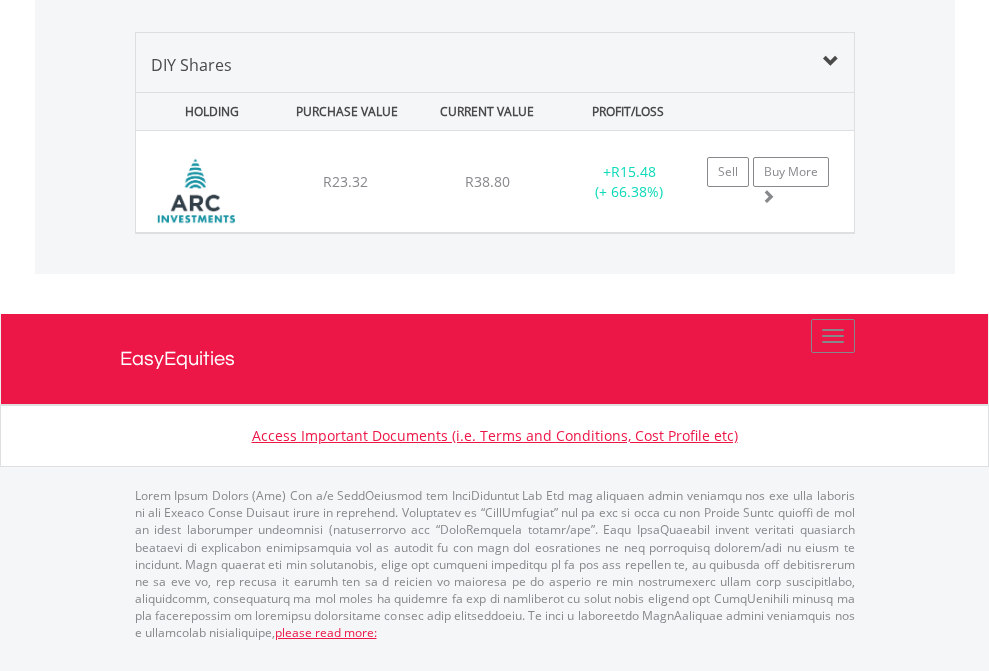 click on "TFSA" at bounding box center (818, -968) 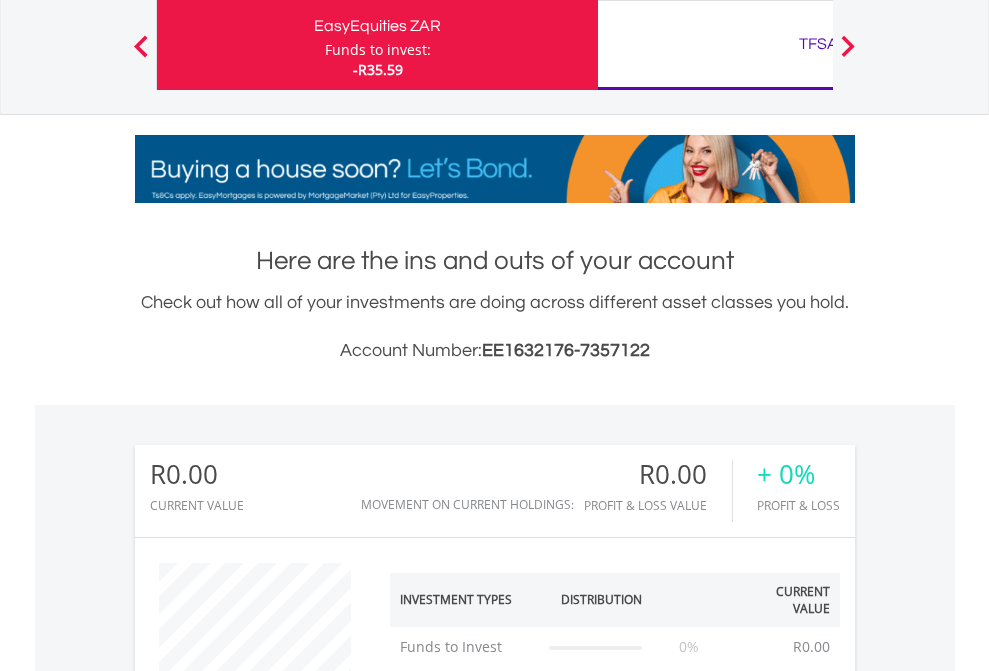 scroll, scrollTop: 999808, scrollLeft: 999687, axis: both 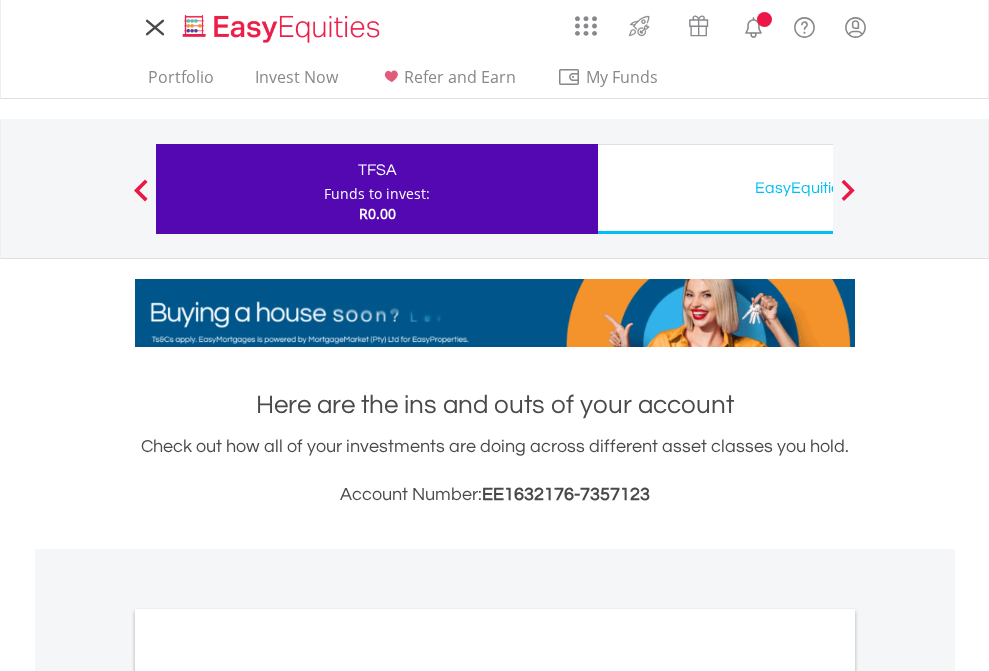 click on "All Holdings" at bounding box center (268, 1096) 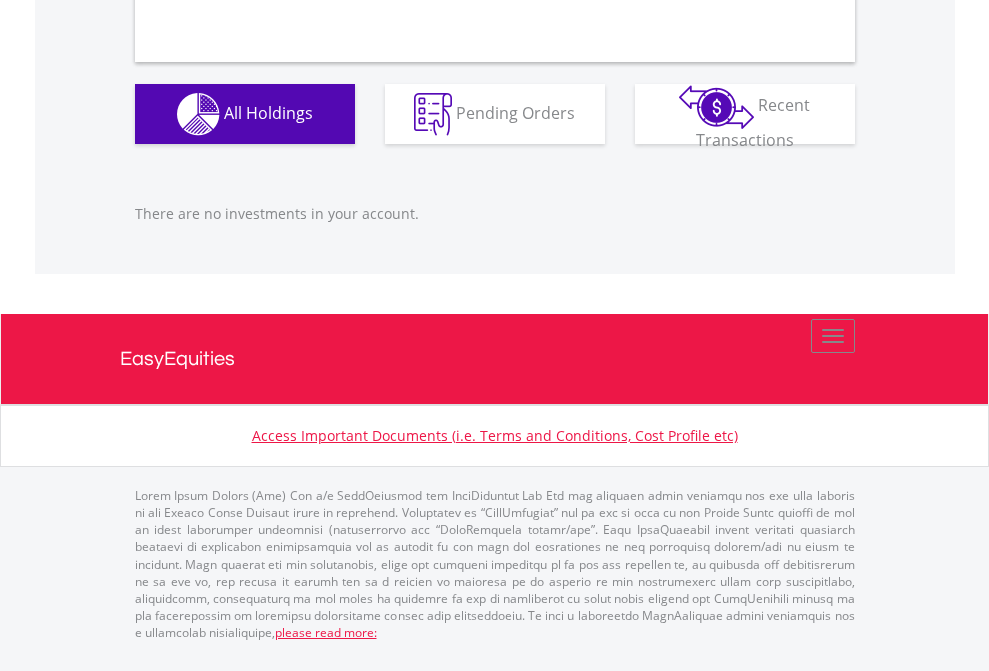 scroll, scrollTop: 1980, scrollLeft: 0, axis: vertical 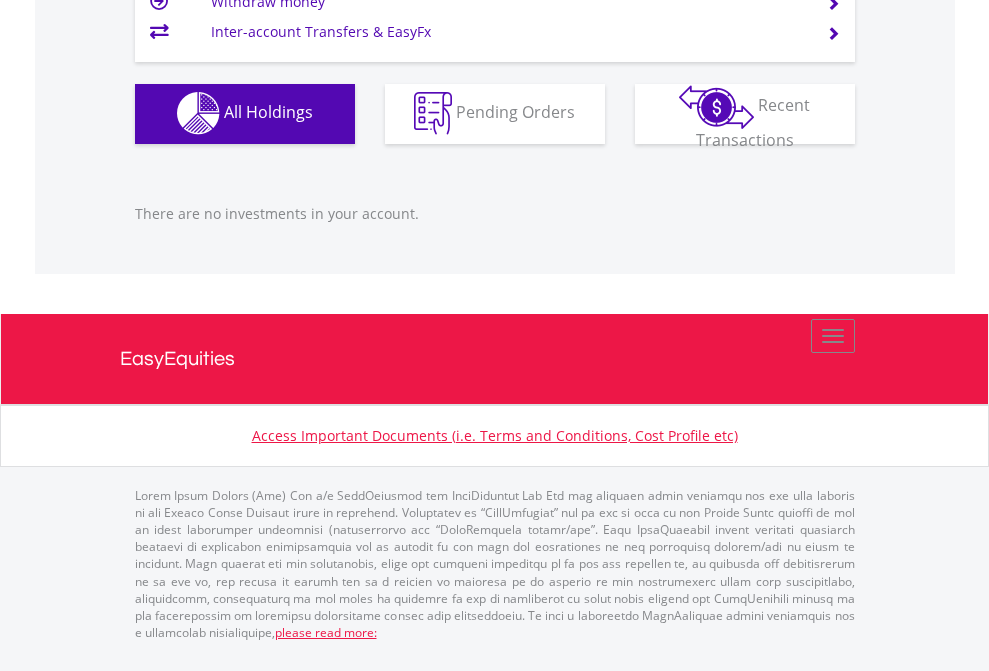 click on "EasyEquities USD" at bounding box center [818, -1142] 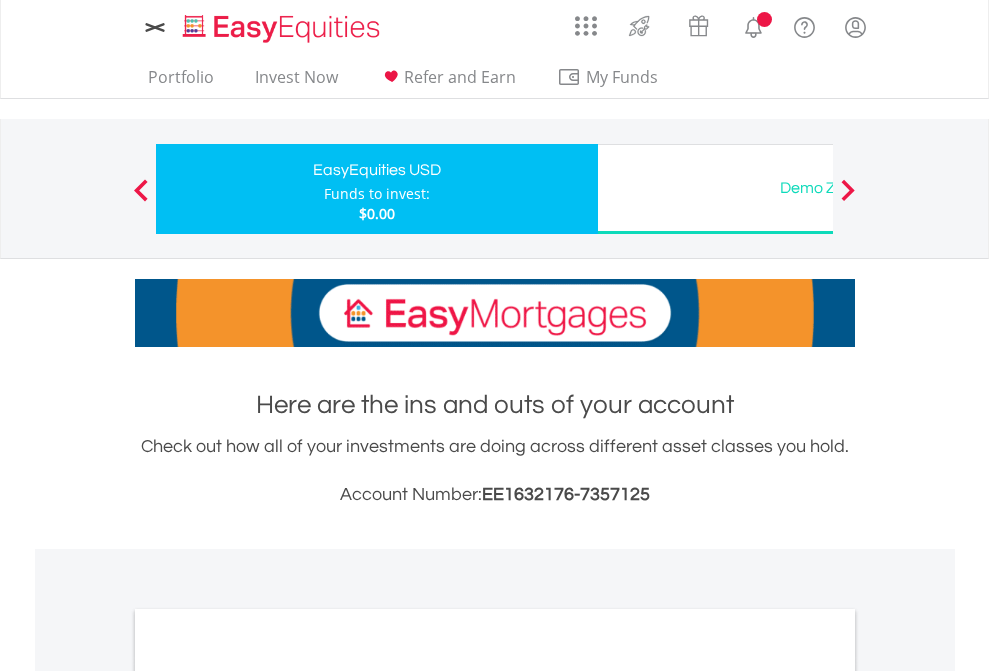 scroll, scrollTop: 0, scrollLeft: 0, axis: both 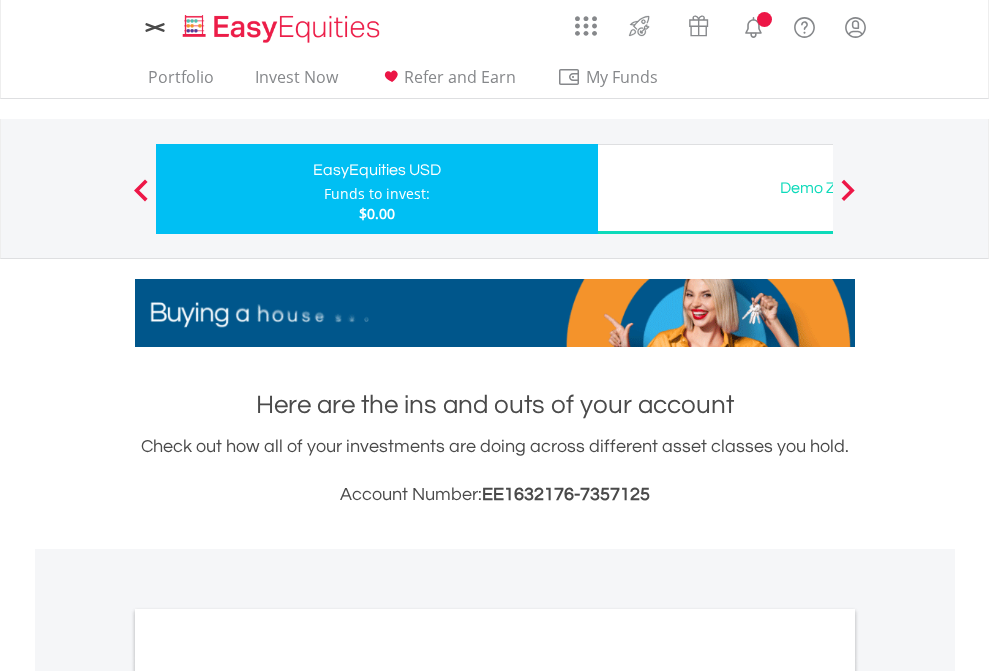 click on "All Holdings" at bounding box center [268, 1096] 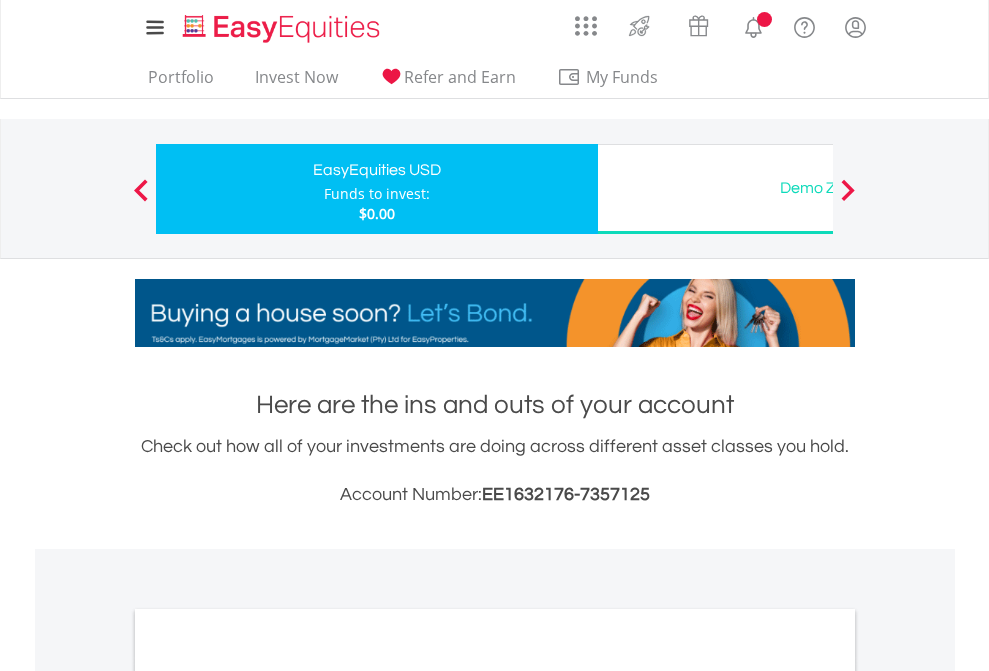 scroll, scrollTop: 1202, scrollLeft: 0, axis: vertical 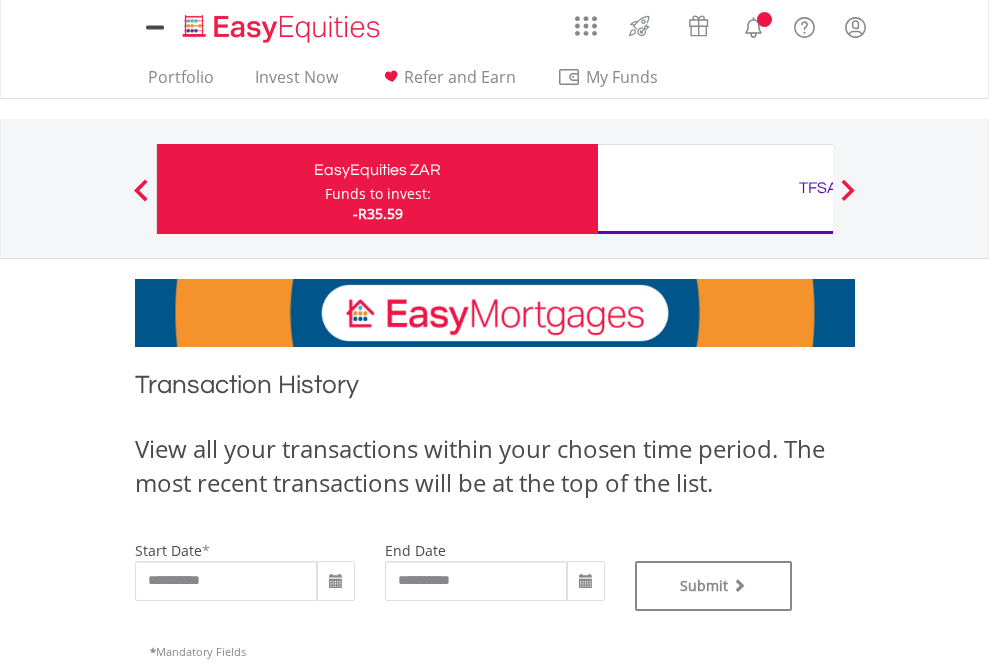type on "**********" 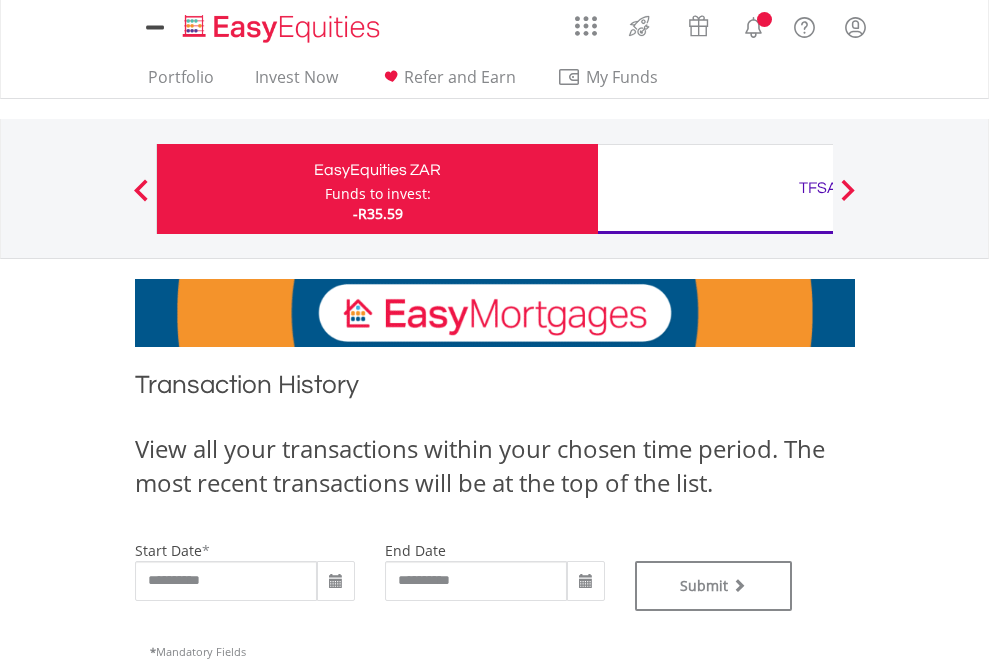 scroll, scrollTop: 0, scrollLeft: 0, axis: both 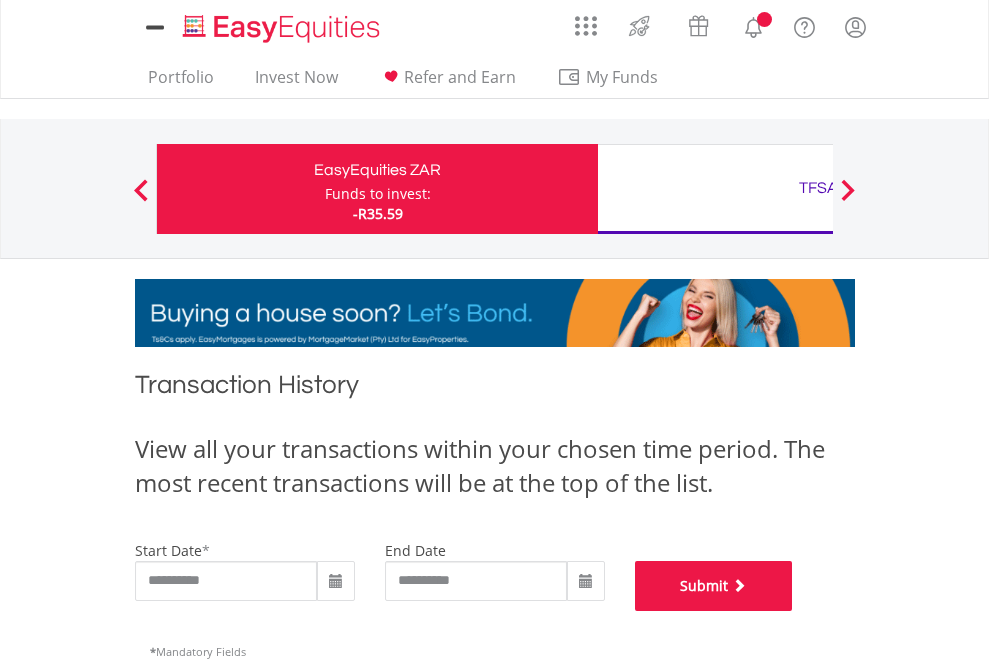 click on "Submit" at bounding box center [714, 586] 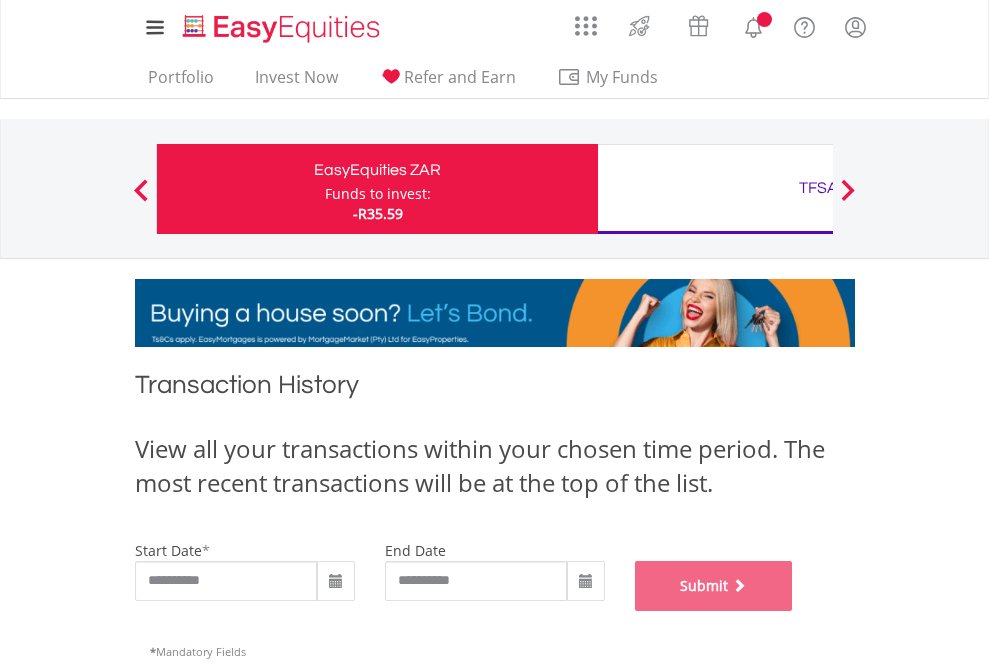 scroll, scrollTop: 811, scrollLeft: 0, axis: vertical 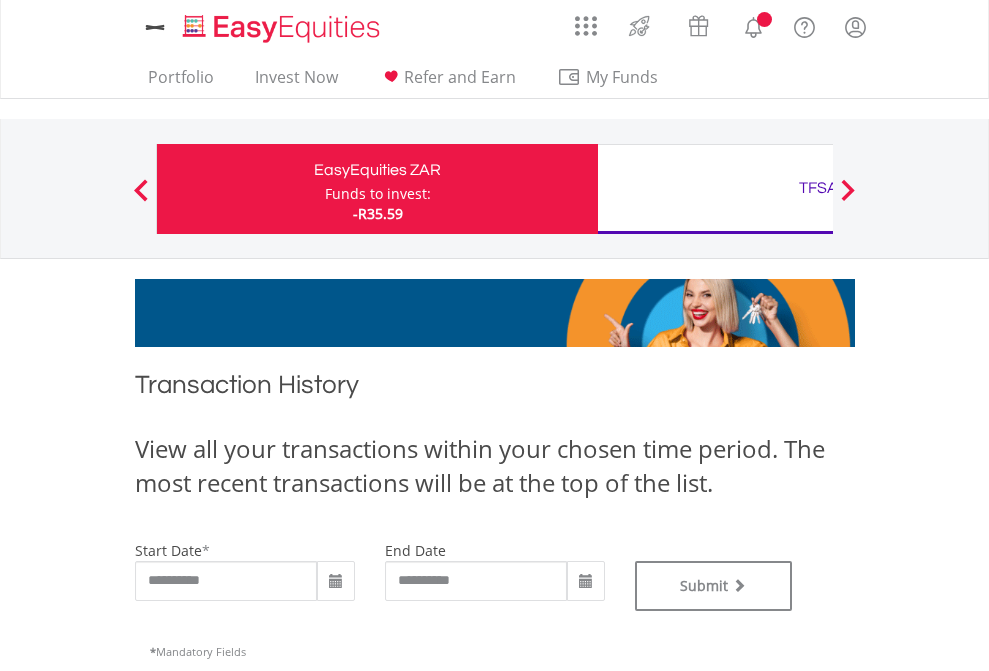 click on "TFSA" at bounding box center [818, 188] 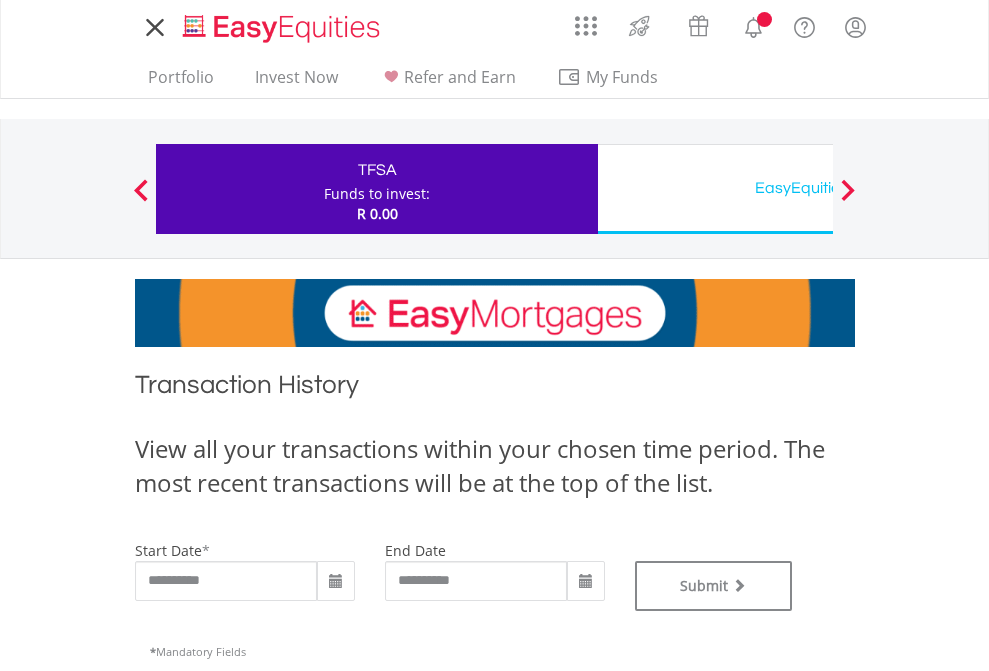scroll, scrollTop: 0, scrollLeft: 0, axis: both 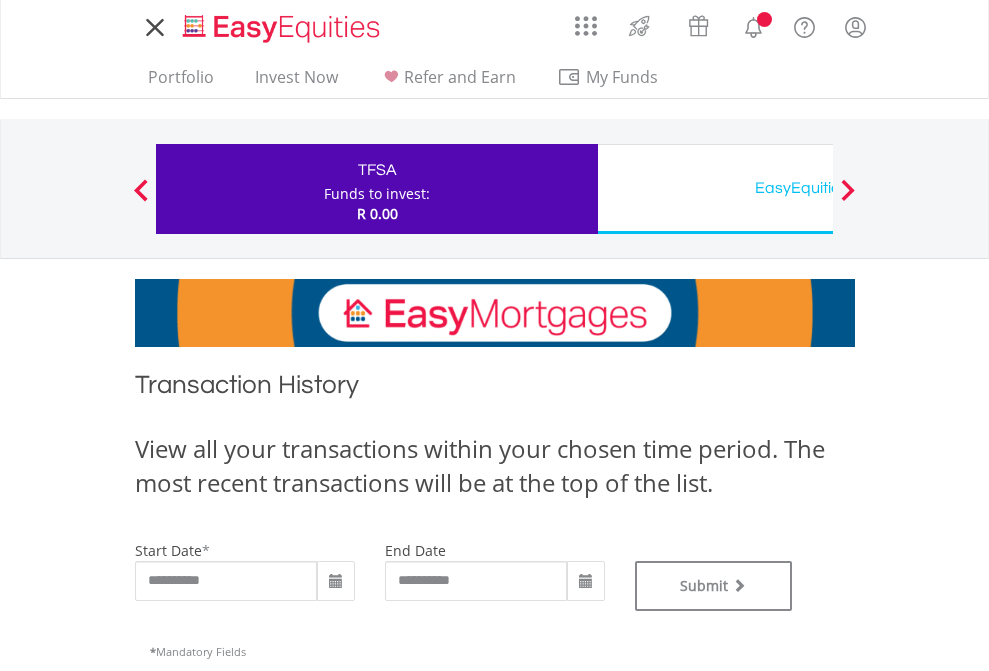 type on "**********" 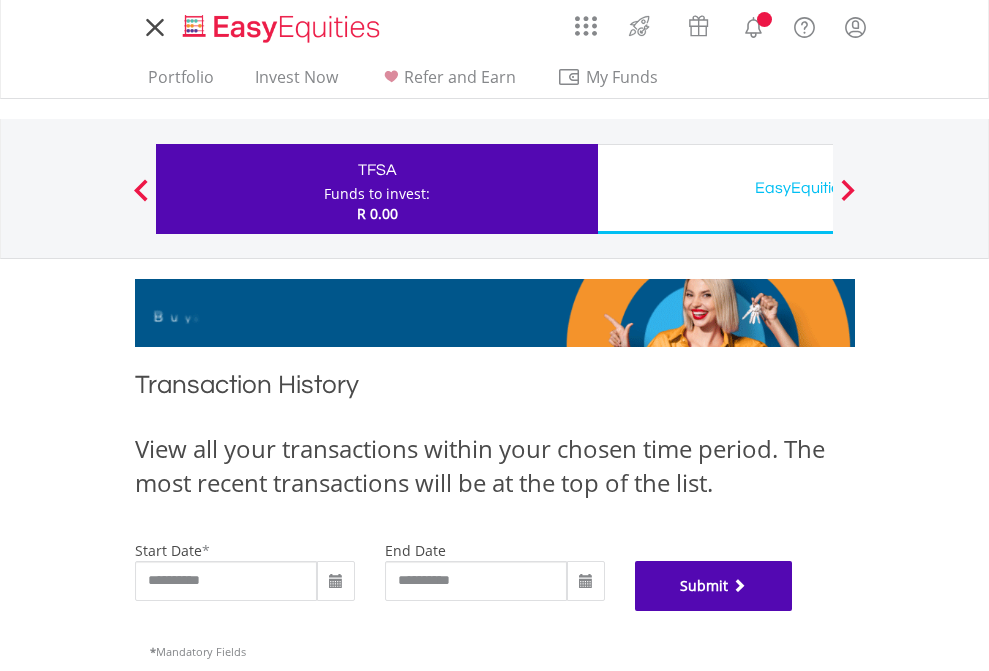 click on "Submit" at bounding box center [714, 586] 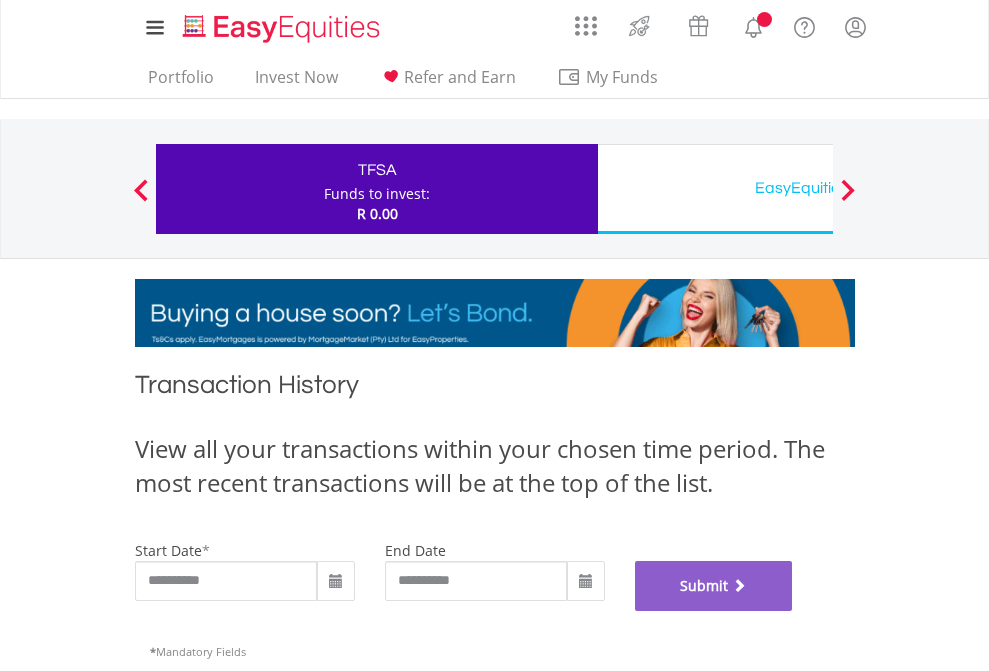 scroll, scrollTop: 811, scrollLeft: 0, axis: vertical 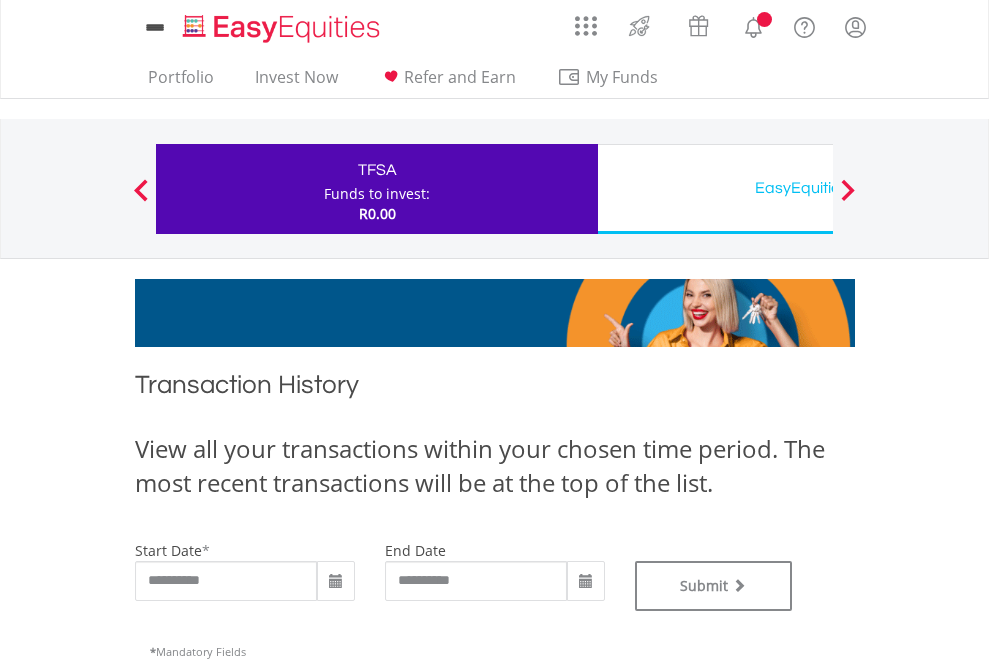 click on "EasyEquities USD" at bounding box center [818, 188] 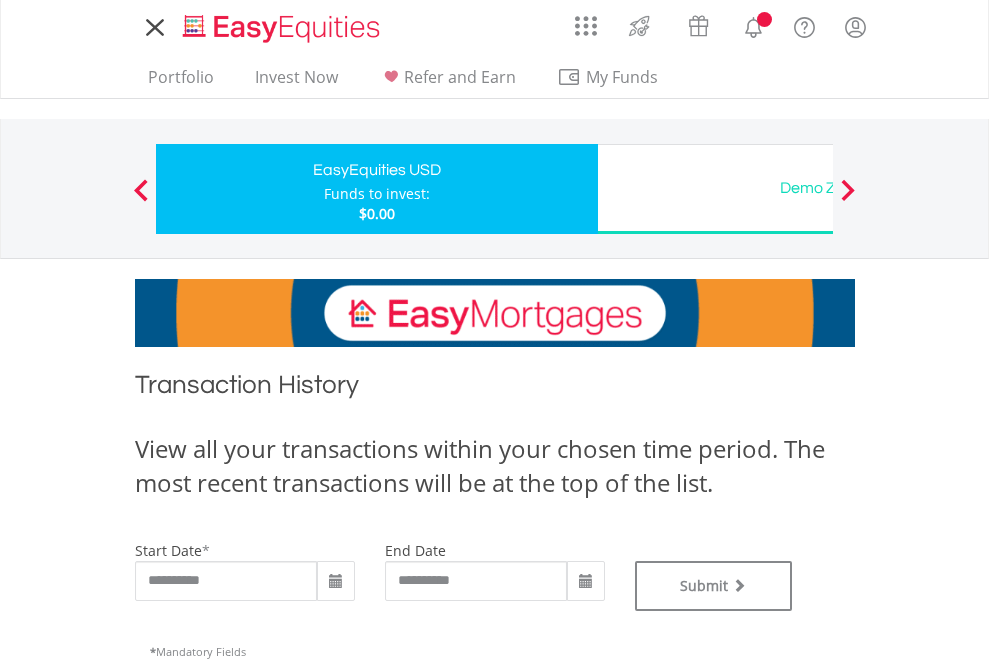 scroll, scrollTop: 0, scrollLeft: 0, axis: both 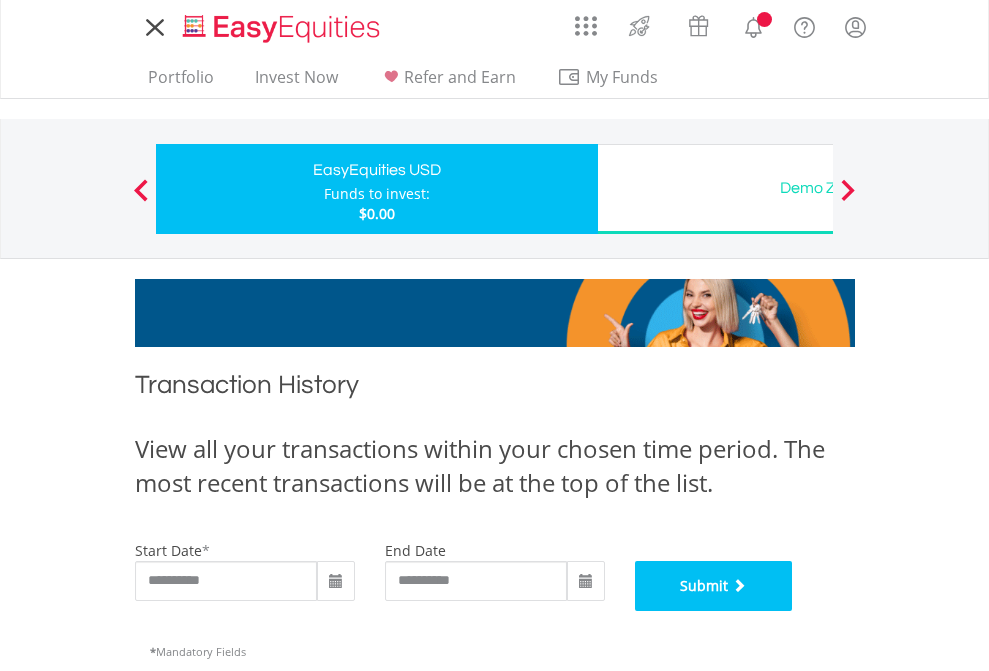click on "Submit" at bounding box center (714, 586) 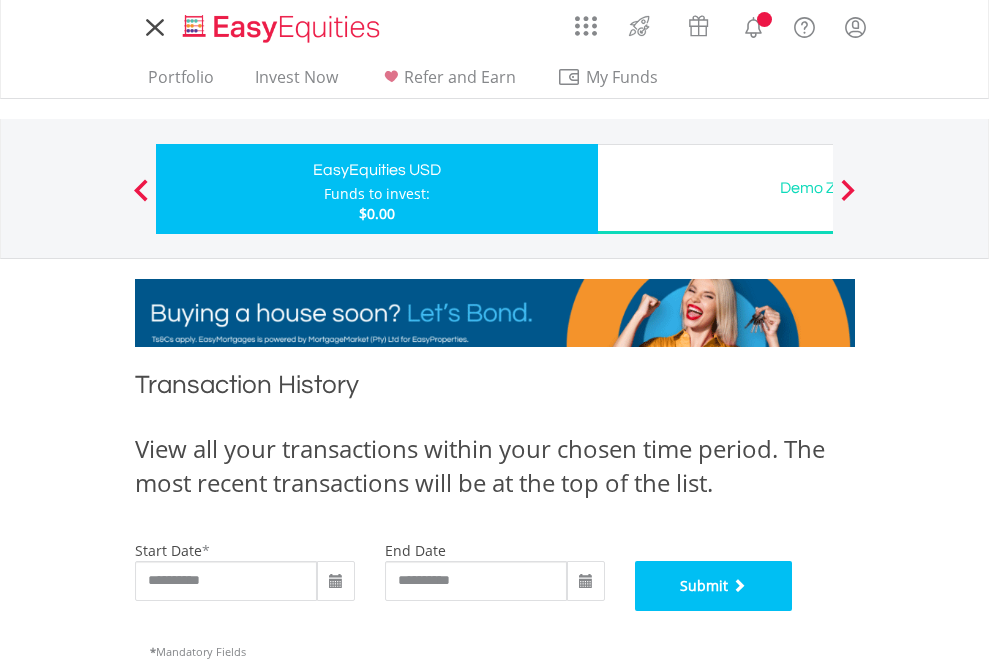 scroll, scrollTop: 811, scrollLeft: 0, axis: vertical 